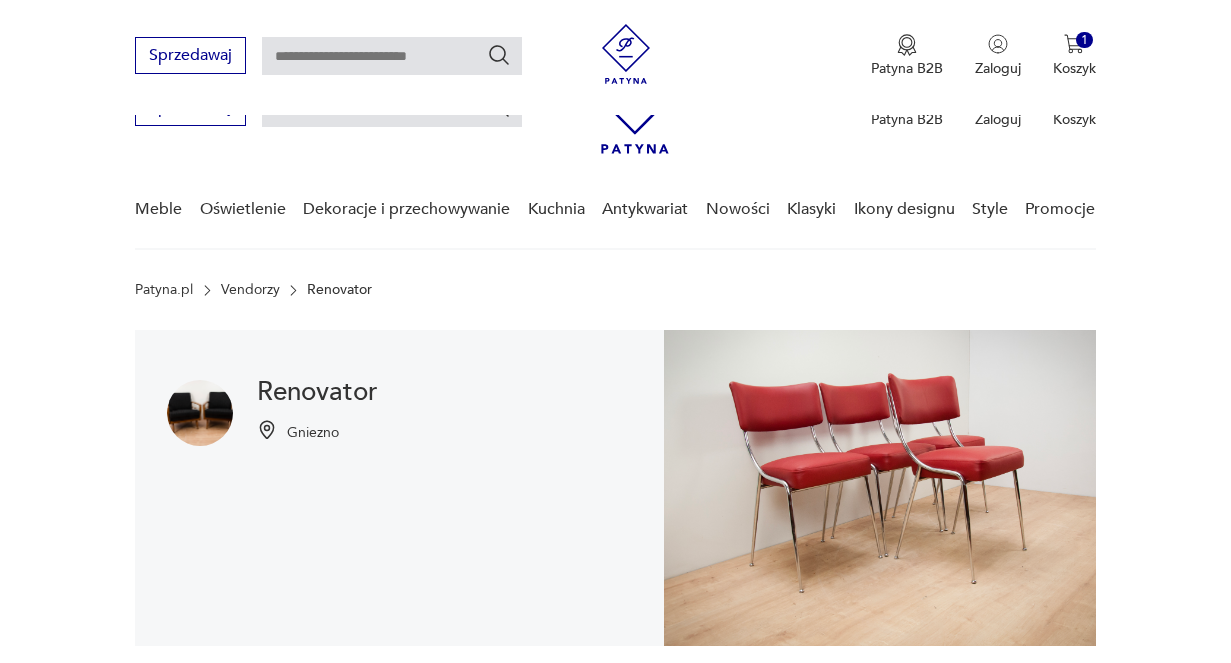 scroll, scrollTop: 411, scrollLeft: 0, axis: vertical 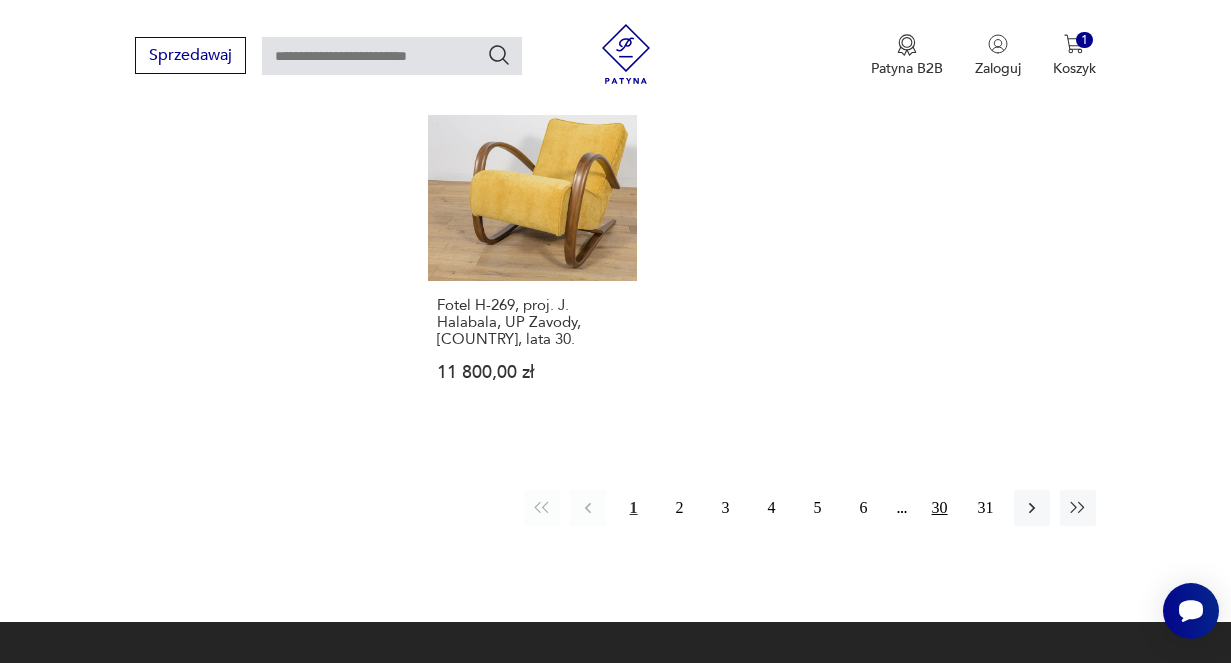 click on "30" at bounding box center (940, 508) 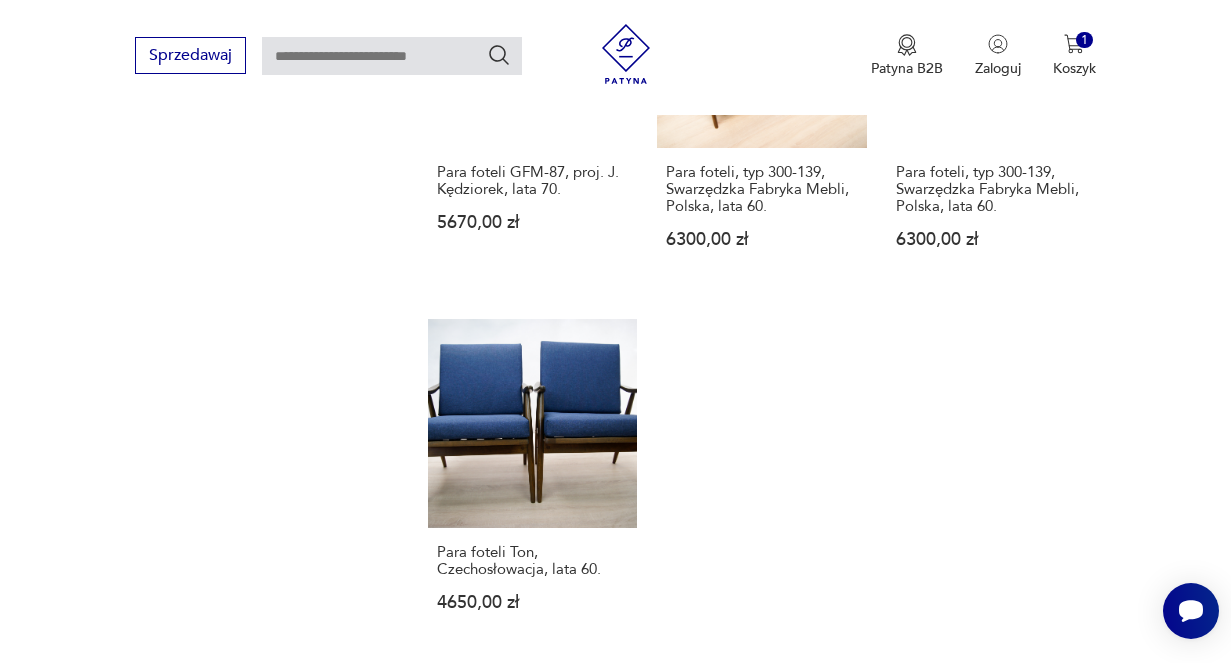 scroll, scrollTop: 2514, scrollLeft: 0, axis: vertical 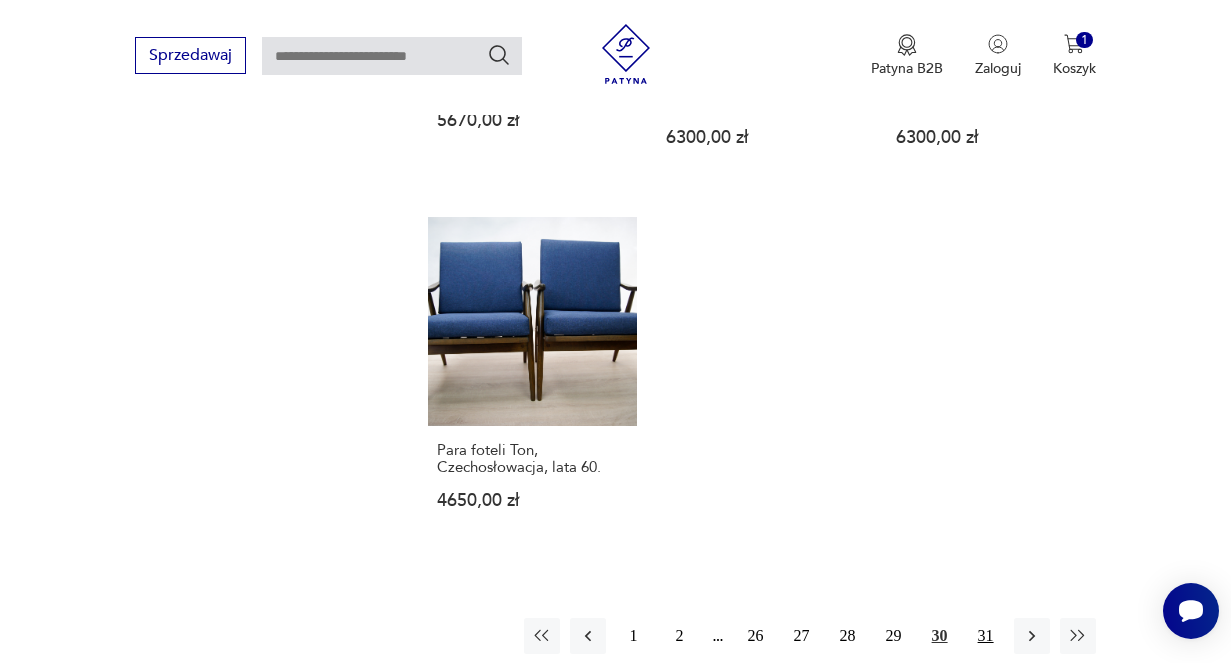 click on "31" at bounding box center [986, 636] 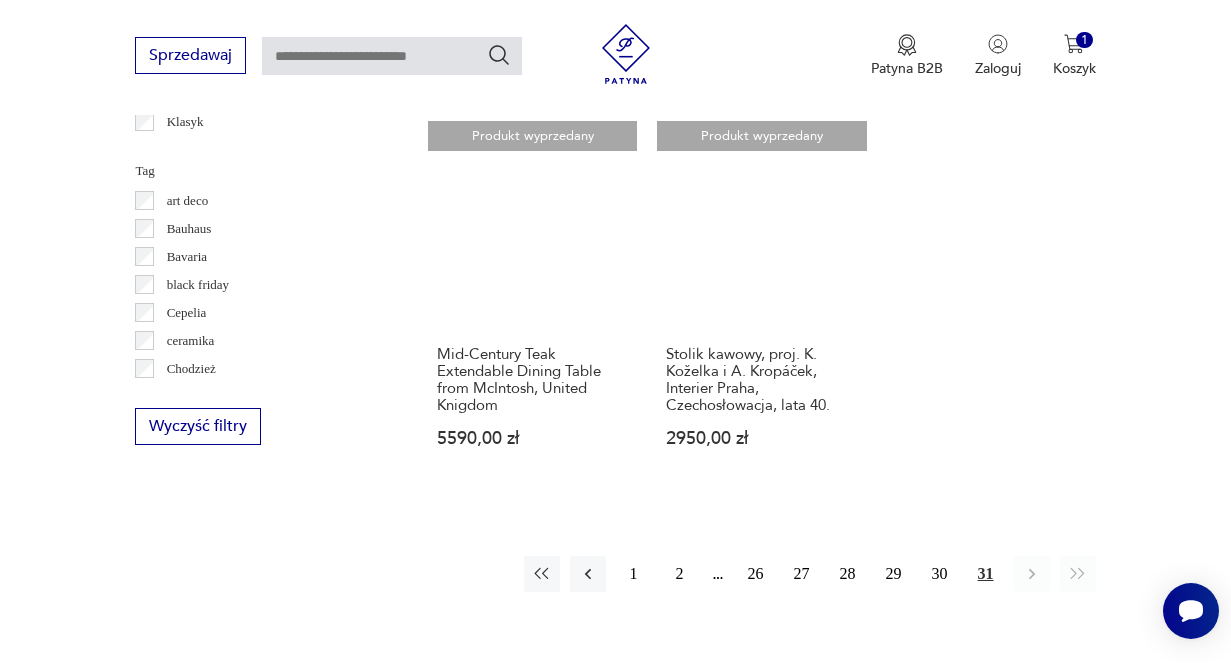 scroll, scrollTop: 1052, scrollLeft: 0, axis: vertical 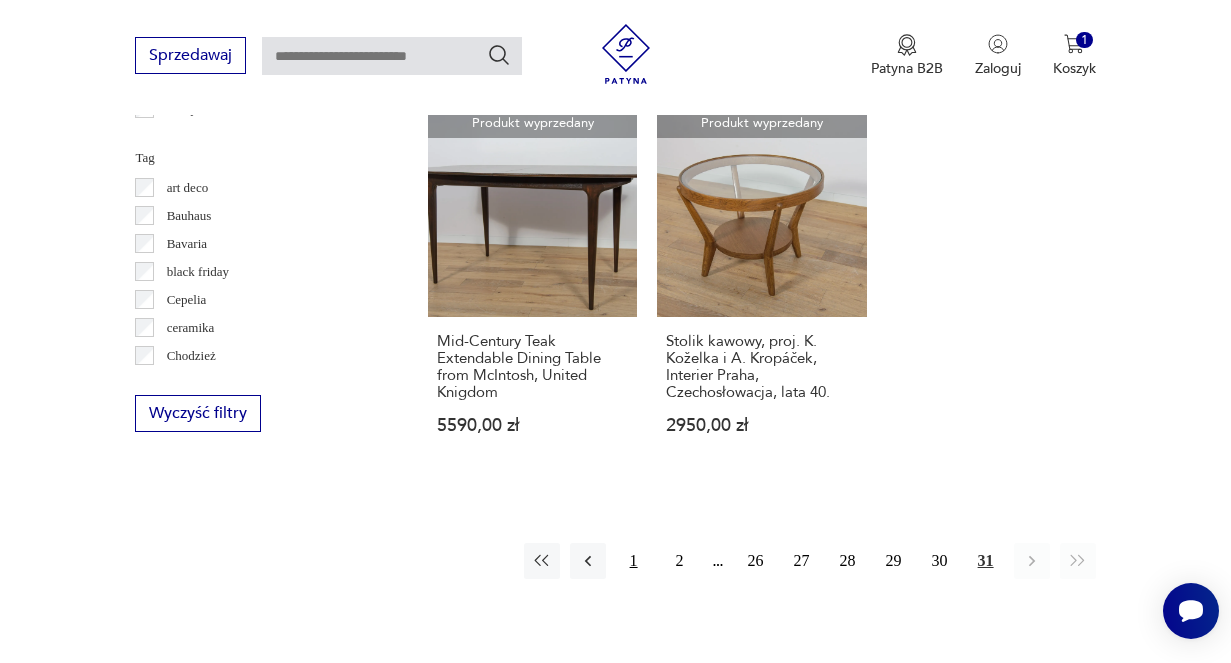 click on "1" at bounding box center [634, 561] 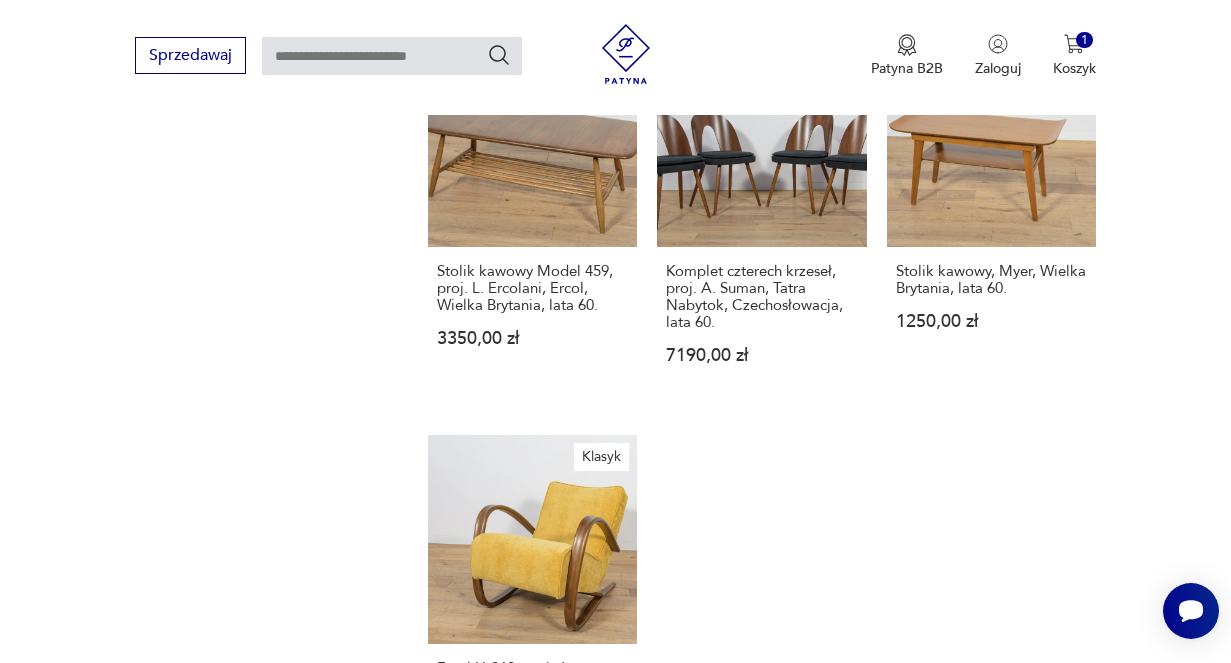 scroll, scrollTop: 2852, scrollLeft: 0, axis: vertical 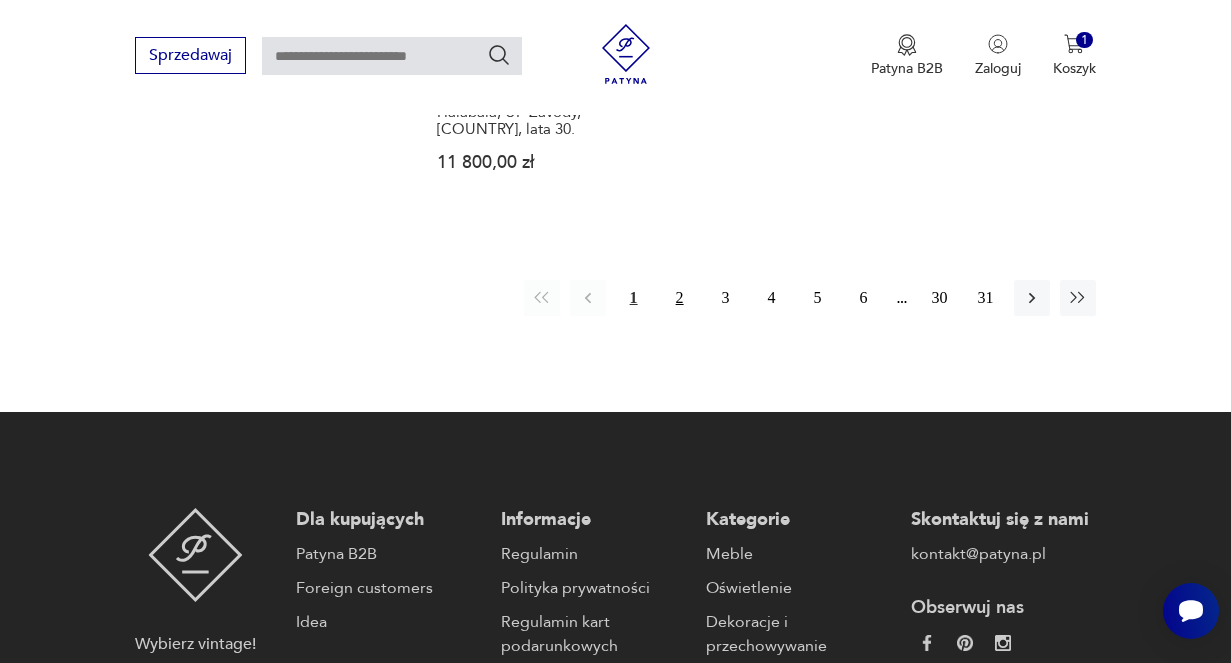 click on "2" at bounding box center [680, 298] 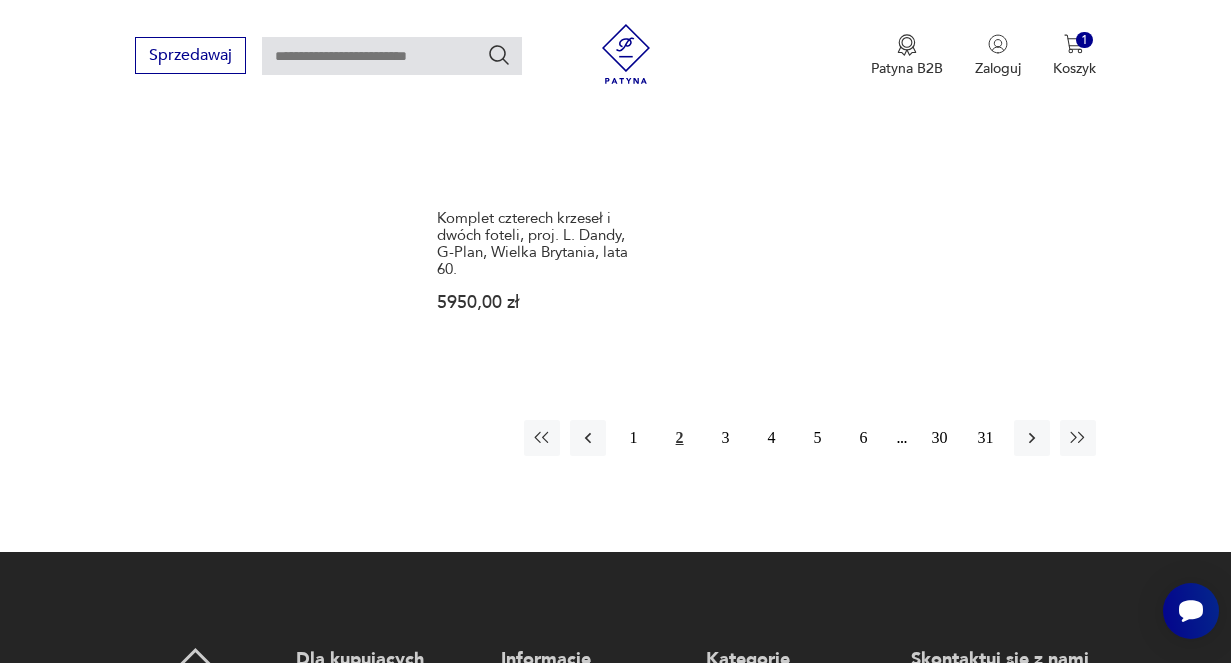 scroll, scrollTop: 2734, scrollLeft: 0, axis: vertical 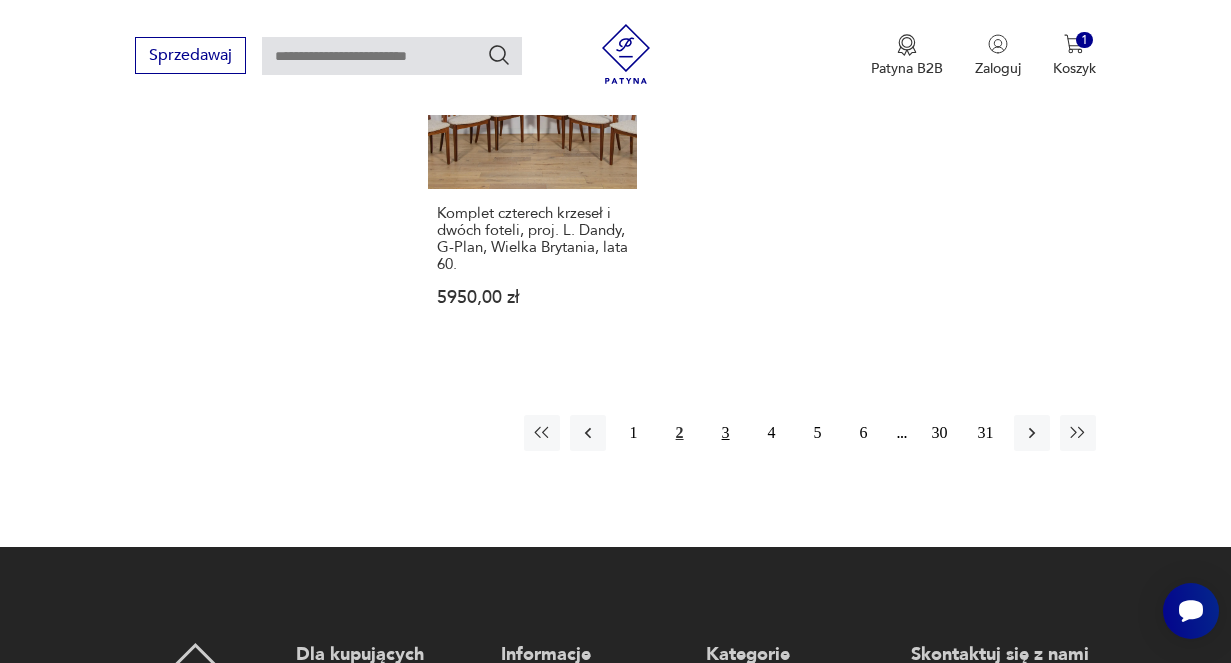 click on "3" at bounding box center [726, 433] 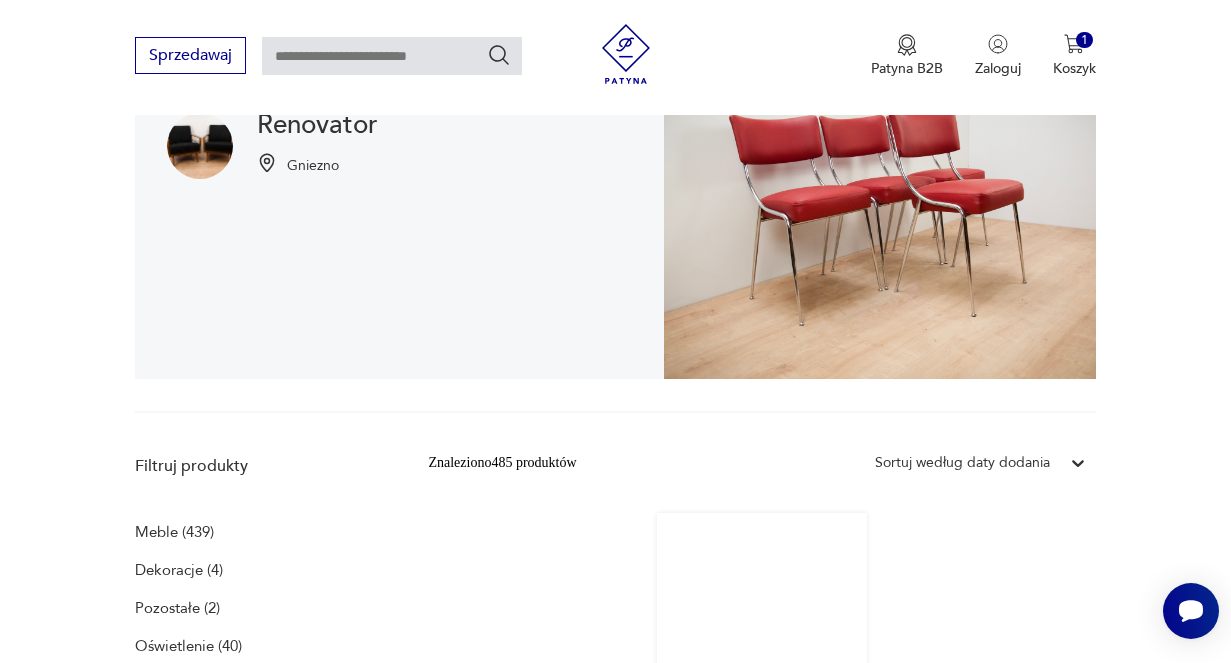 scroll, scrollTop: 268, scrollLeft: 0, axis: vertical 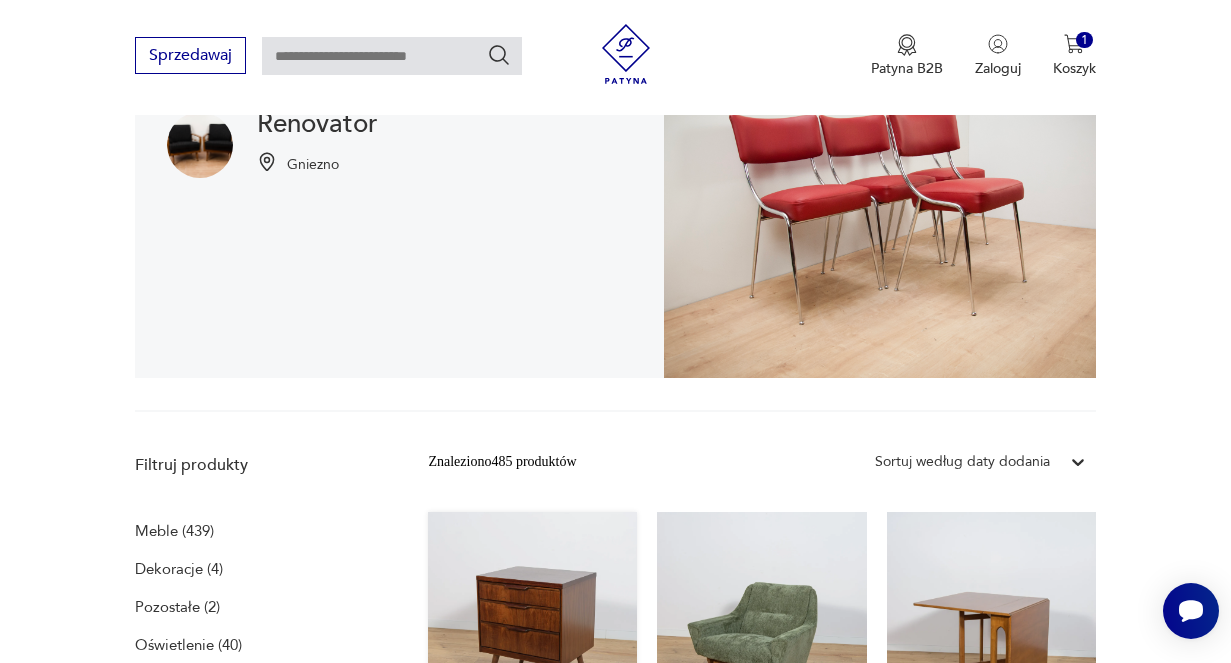 click on "Mid-Century Teak Dresser, [COUNTRY], [DECADE] [PRICE]" at bounding box center (532, 677) 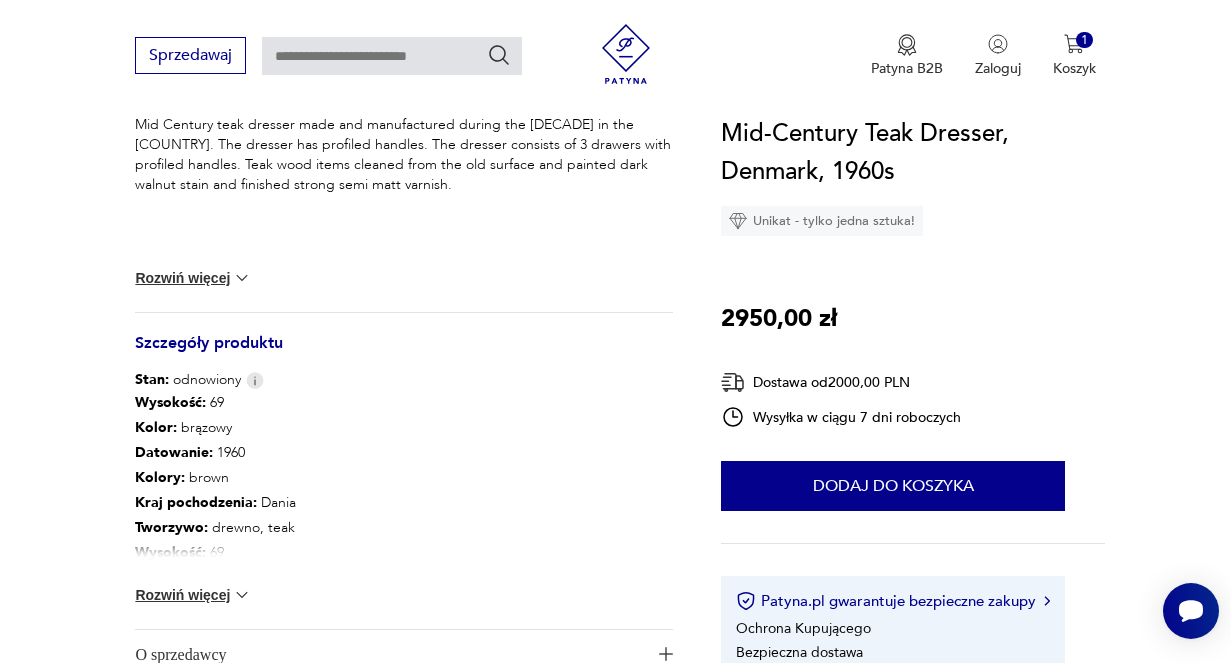scroll, scrollTop: 869, scrollLeft: 0, axis: vertical 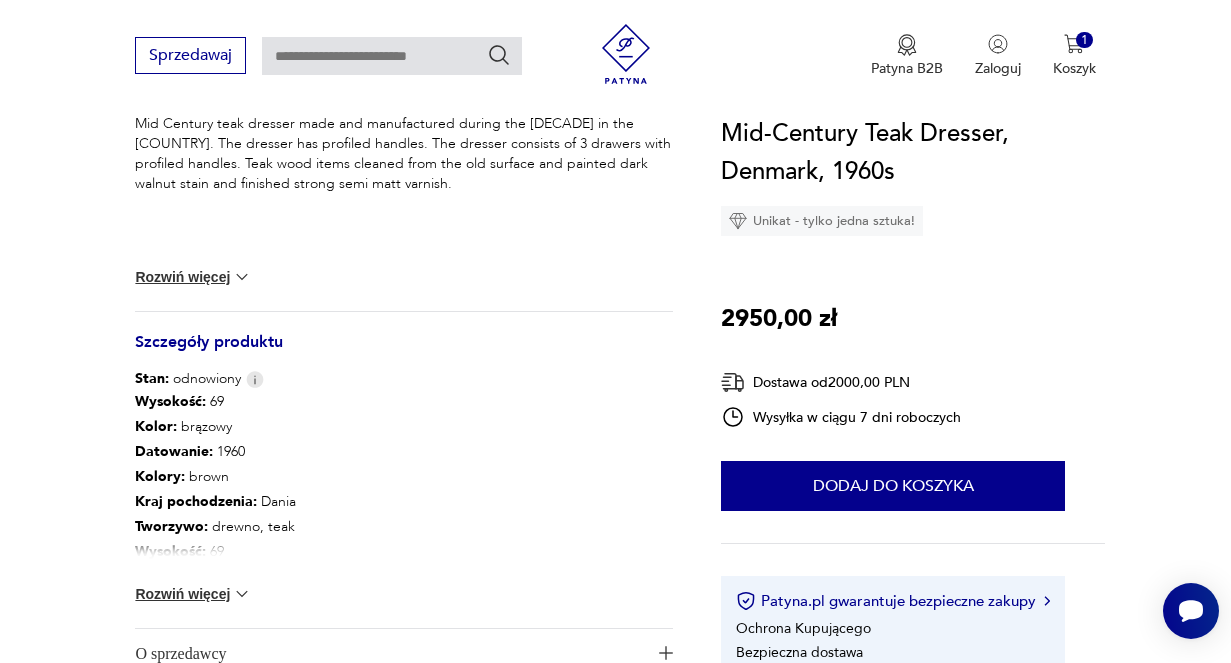 click on "Rozwiń więcej" at bounding box center (193, 594) 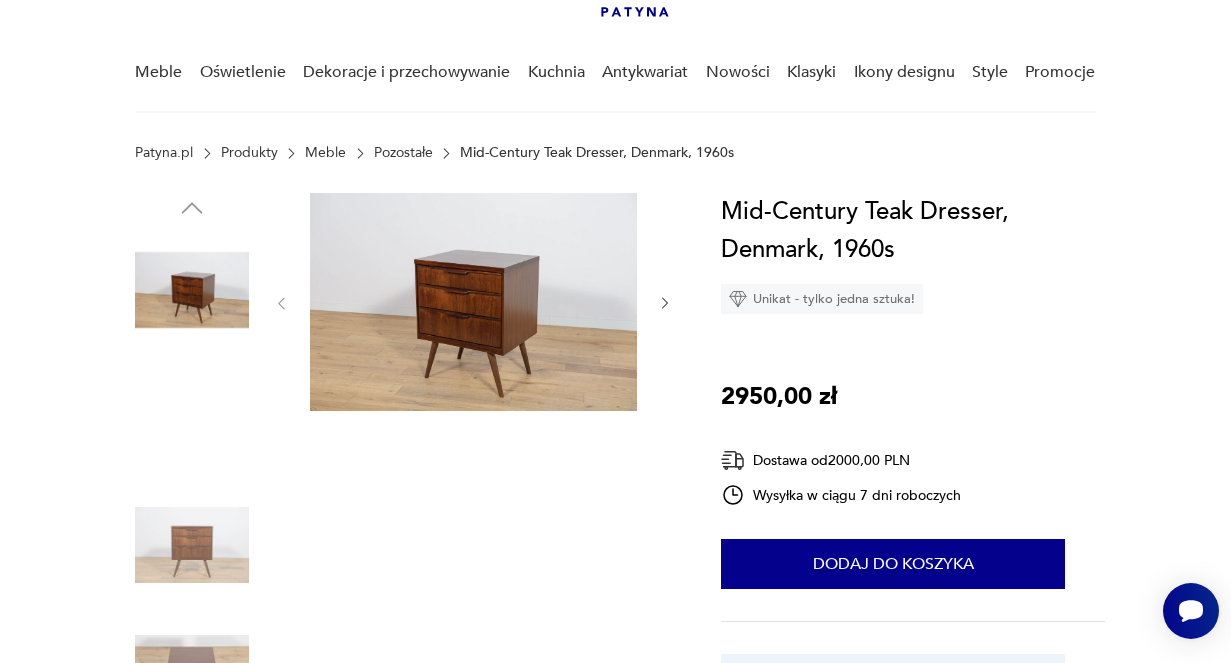 scroll, scrollTop: 139, scrollLeft: 0, axis: vertical 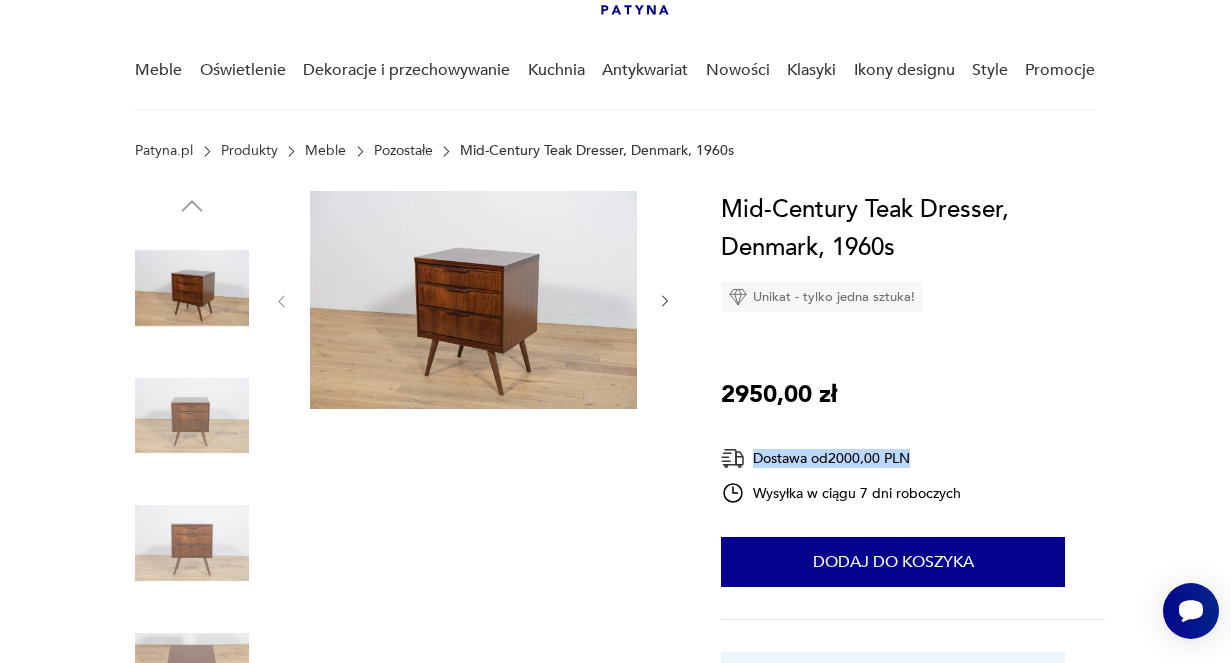 drag, startPoint x: 755, startPoint y: 463, endPoint x: 886, endPoint y: 470, distance: 131.18689 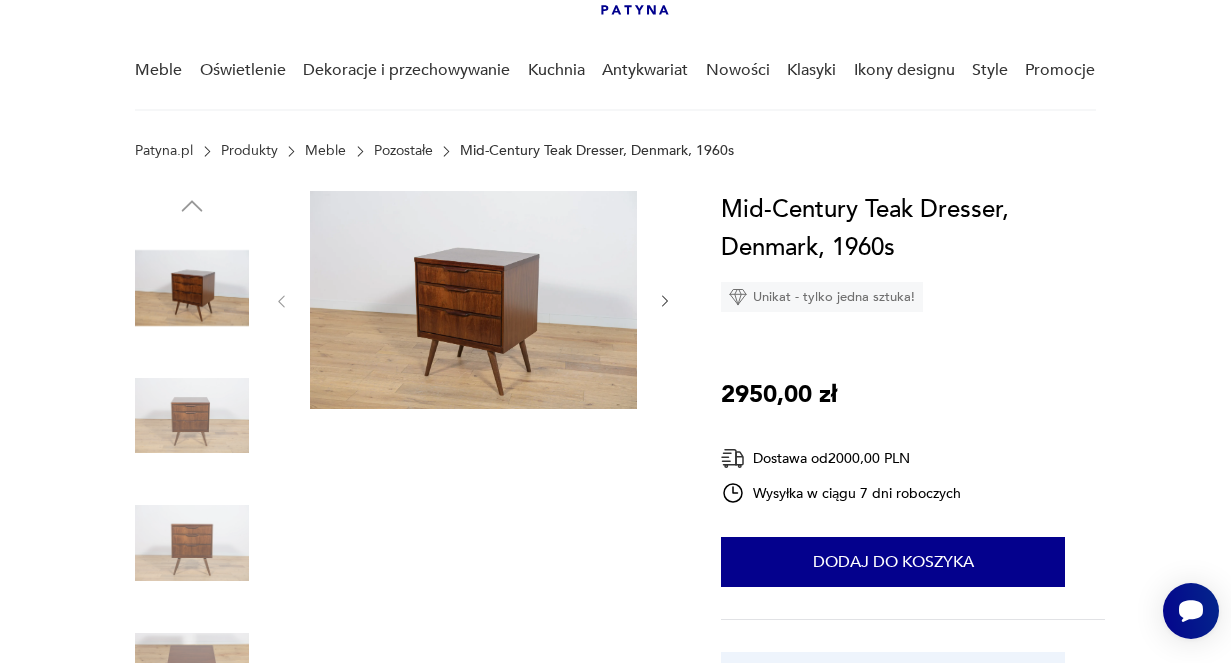 drag, startPoint x: 852, startPoint y: 461, endPoint x: 890, endPoint y: 467, distance: 38.470768 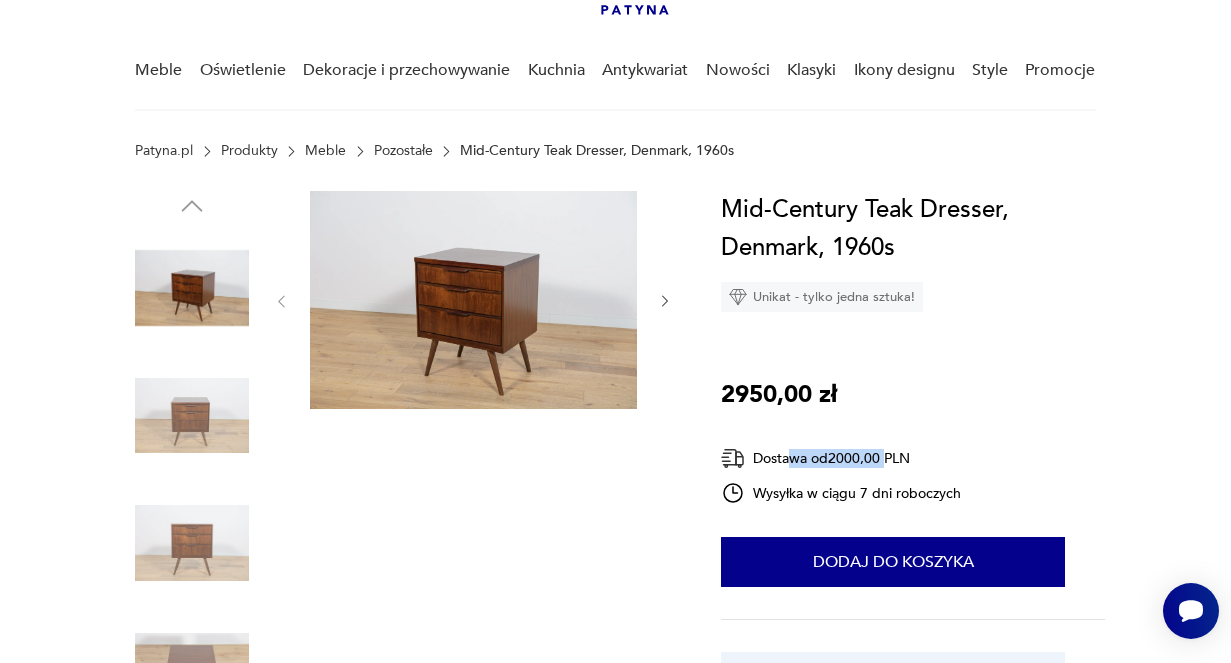 drag, startPoint x: 890, startPoint y: 467, endPoint x: 790, endPoint y: 451, distance: 101.27191 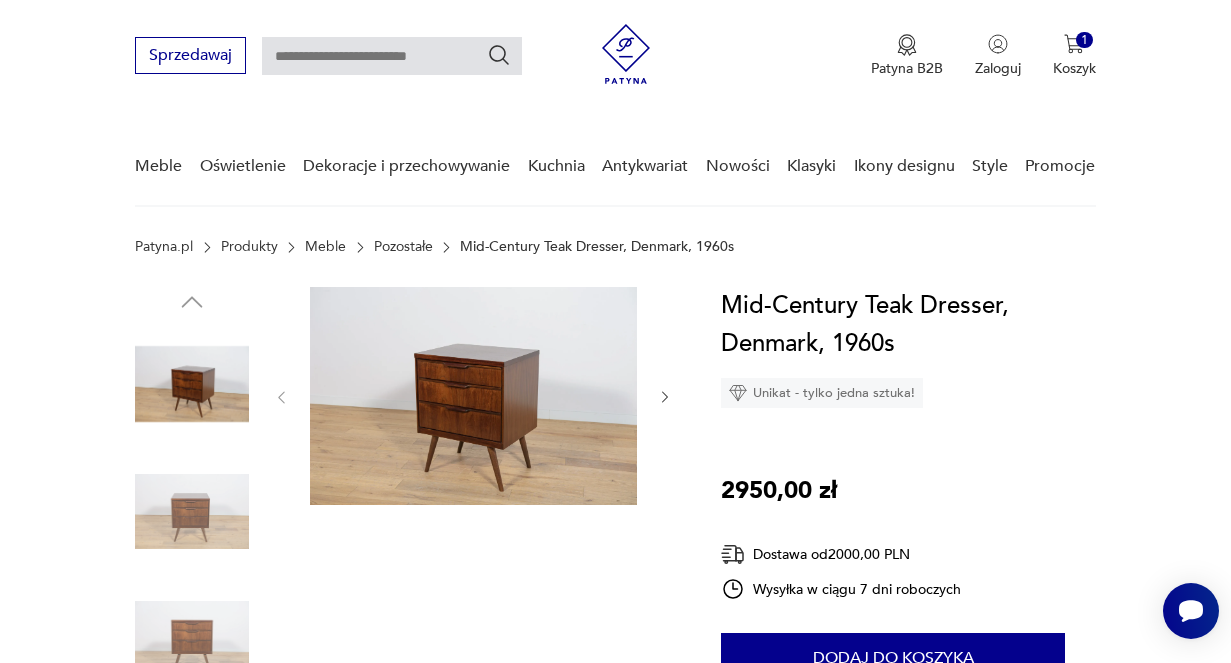 scroll, scrollTop: 41, scrollLeft: 0, axis: vertical 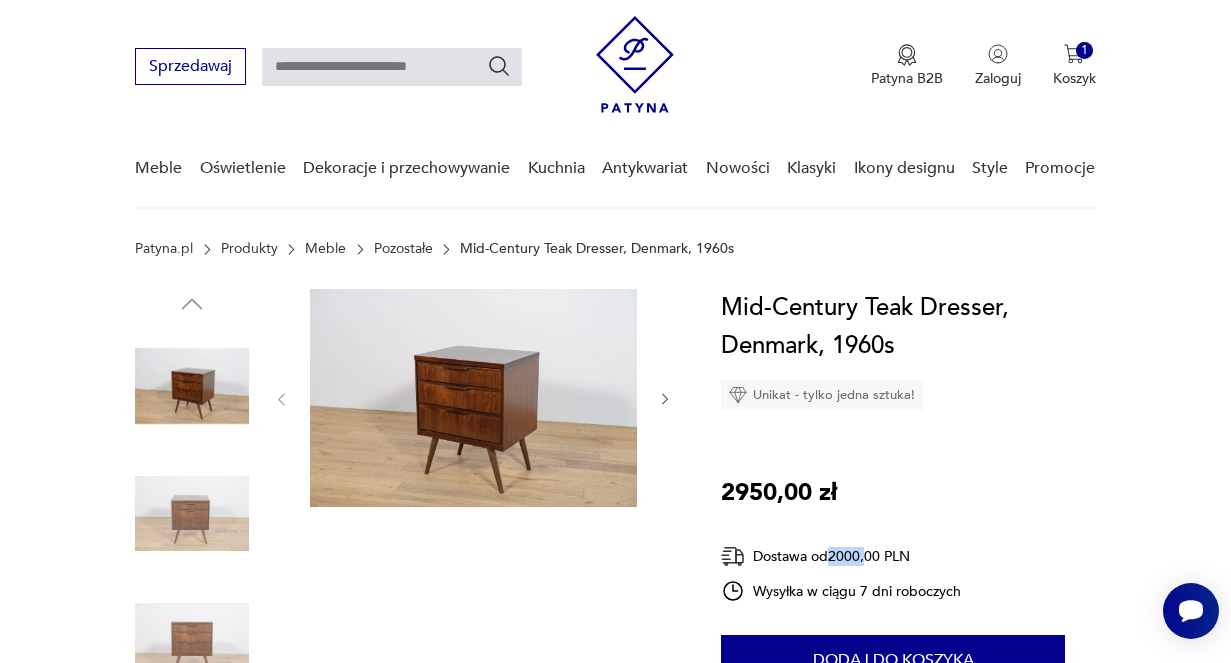 drag, startPoint x: 834, startPoint y: 550, endPoint x: 868, endPoint y: 563, distance: 36.40055 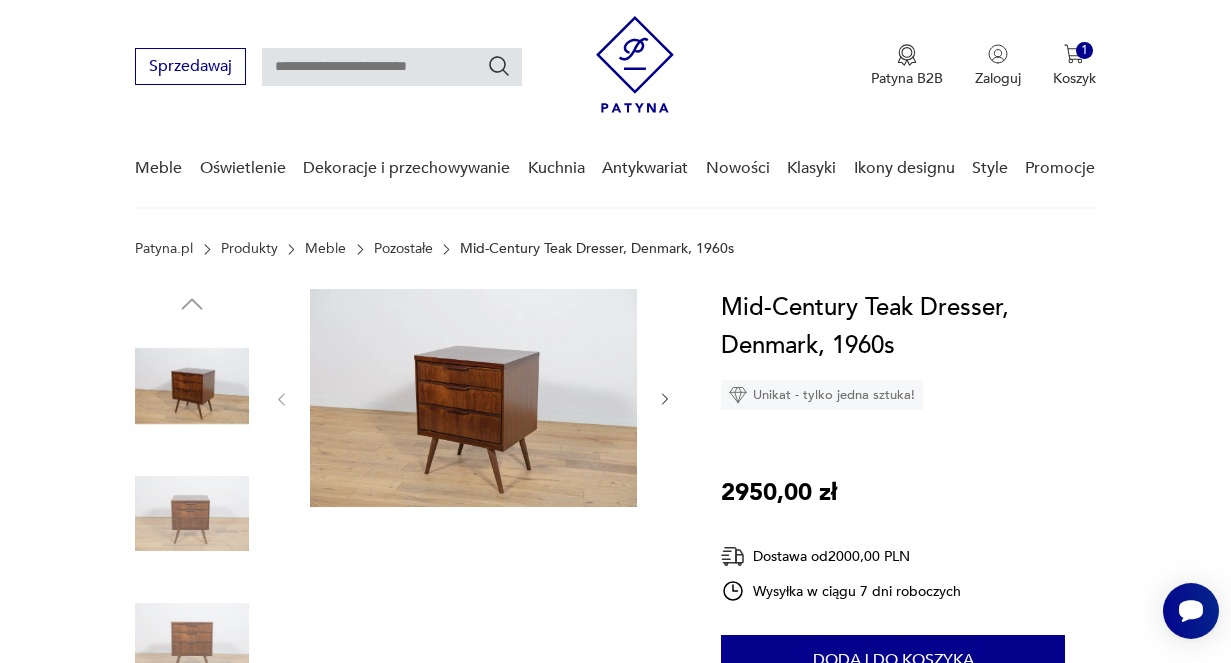 click on "Dostawa od [PRICE]" at bounding box center (841, 556) 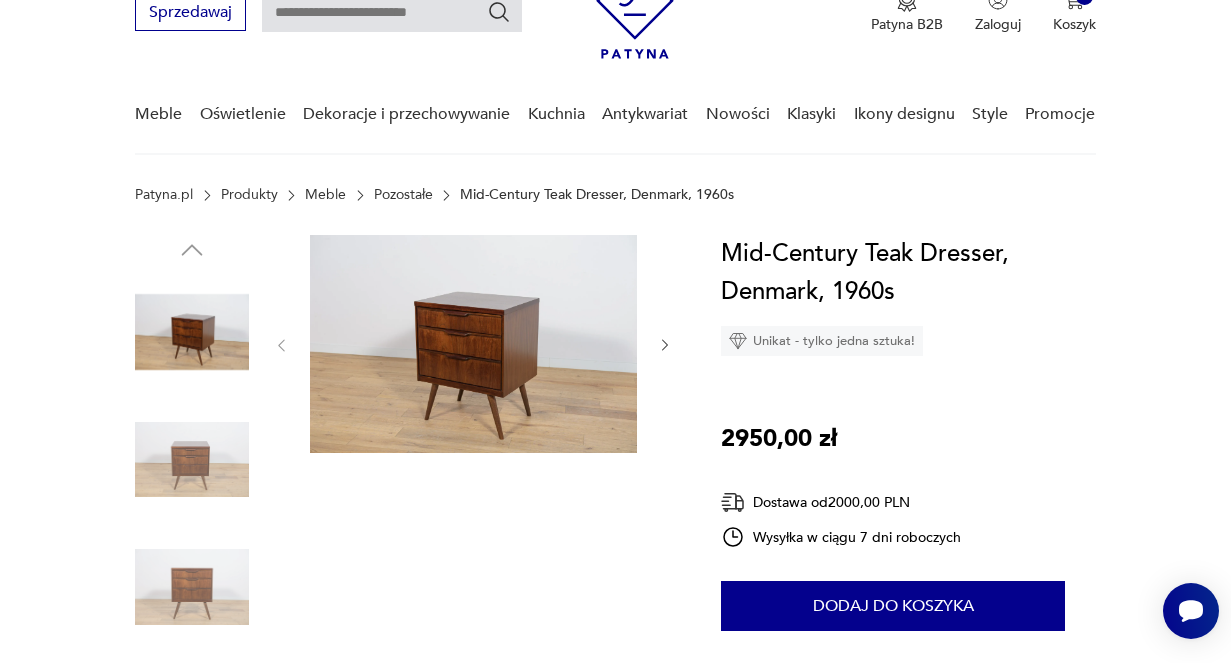 scroll, scrollTop: 108, scrollLeft: 0, axis: vertical 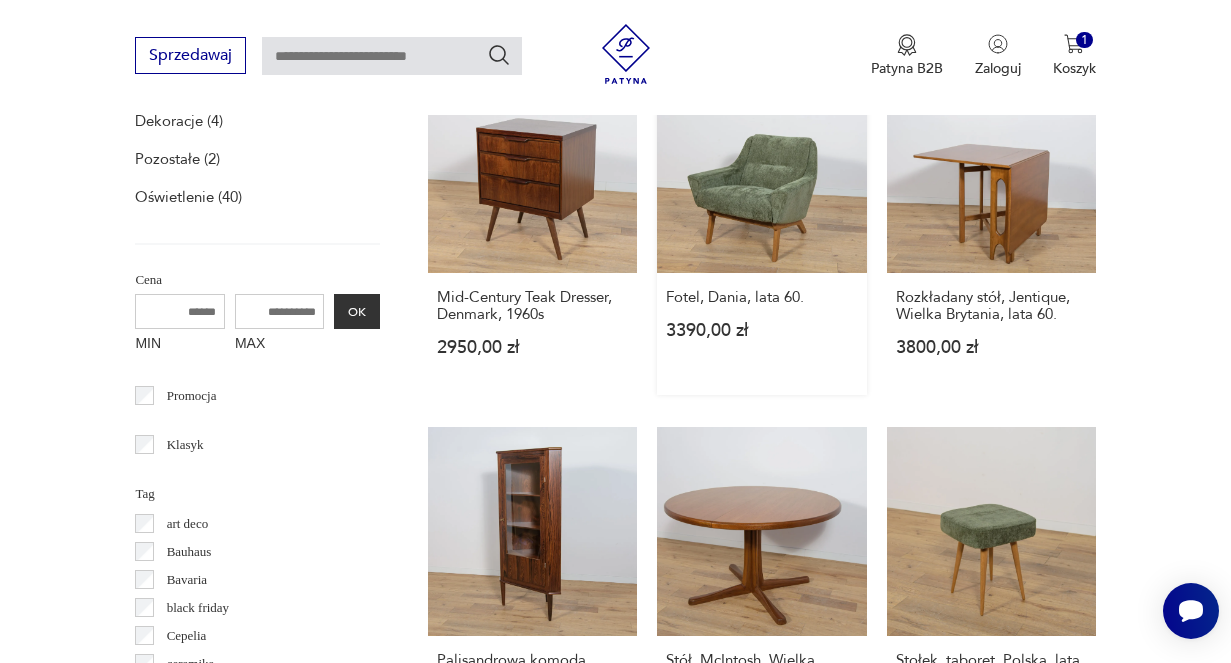click on "Fotel, [COUNTRY], lata [DECADE] [PRICE]" at bounding box center (761, 229) 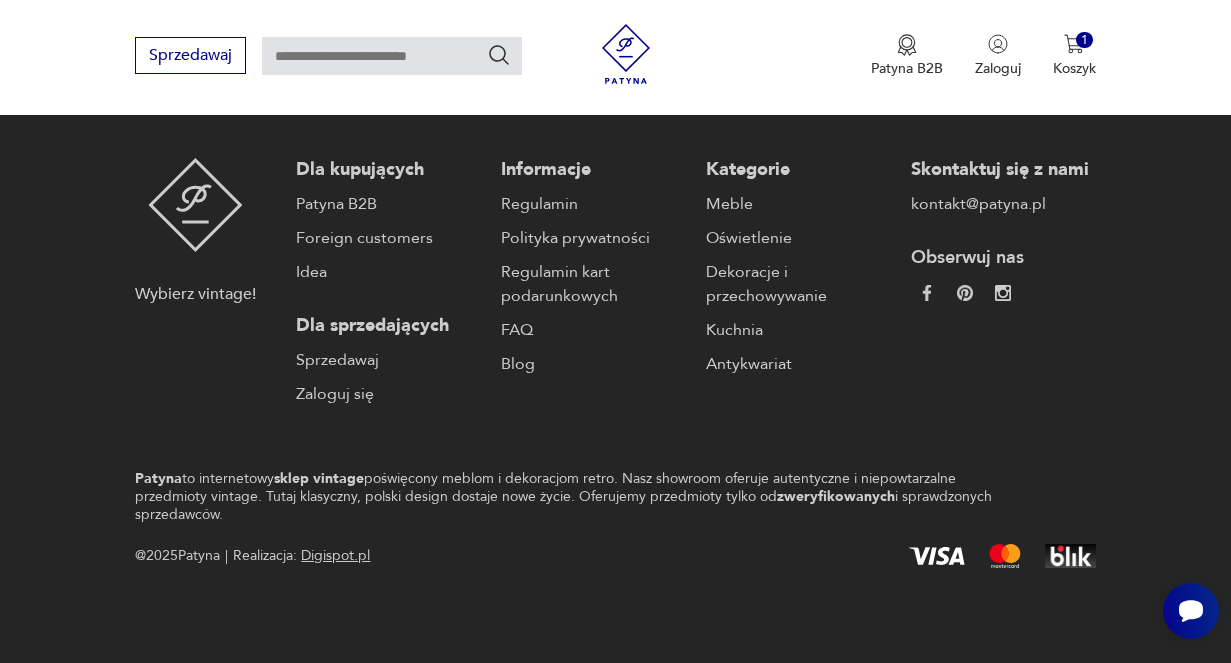 scroll, scrollTop: 0, scrollLeft: 0, axis: both 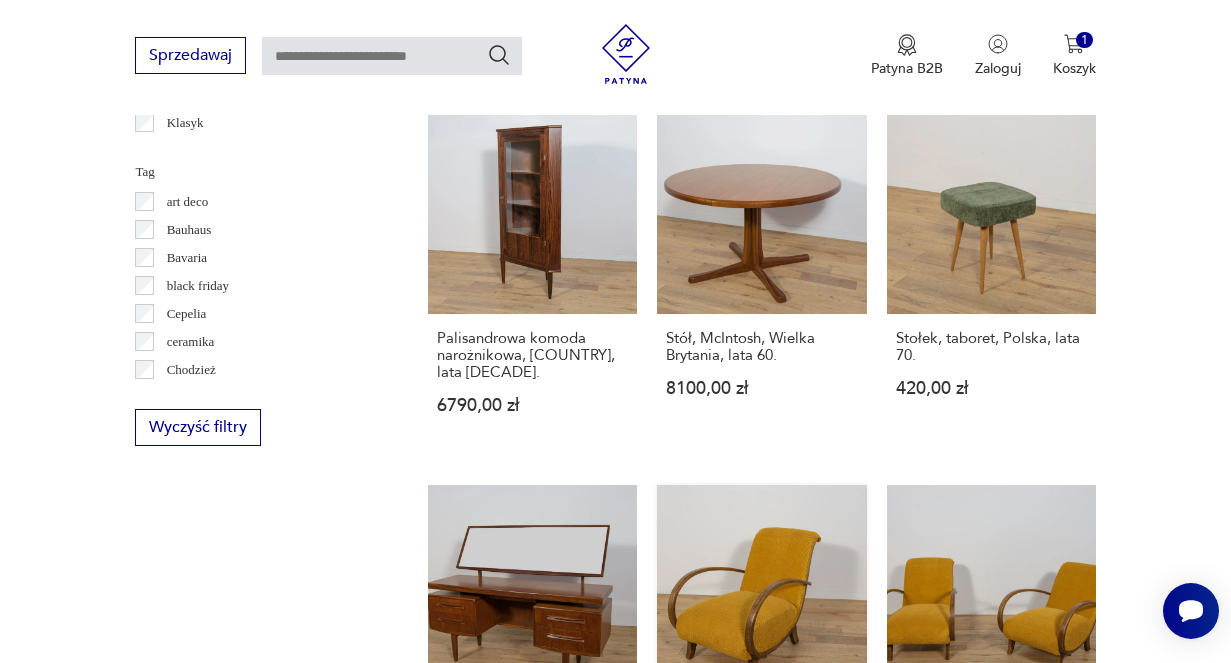click on "Fotel Art Deco, [COUNTRY], lata 30. [PRICE]" at bounding box center [761, 659] 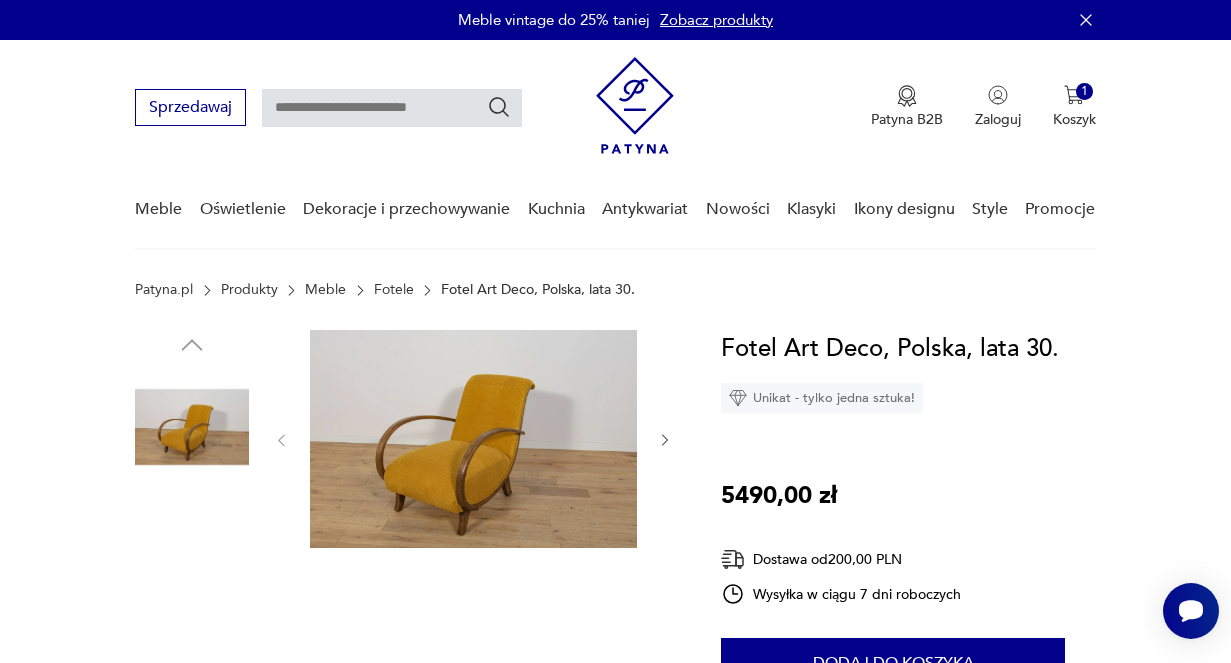 scroll, scrollTop: 14, scrollLeft: 0, axis: vertical 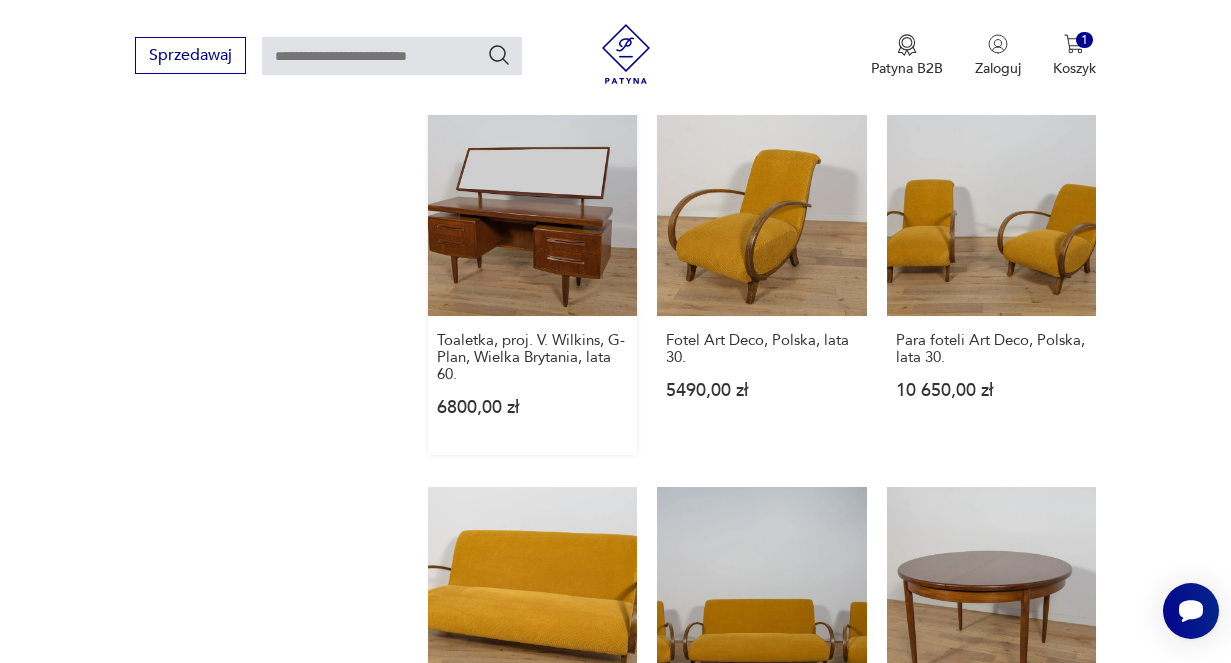 click on "Toaletka, proj. V. Wilkins, G-Plan, [COUNTRY], lata [DECADE] [PRICE]" at bounding box center (532, 281) 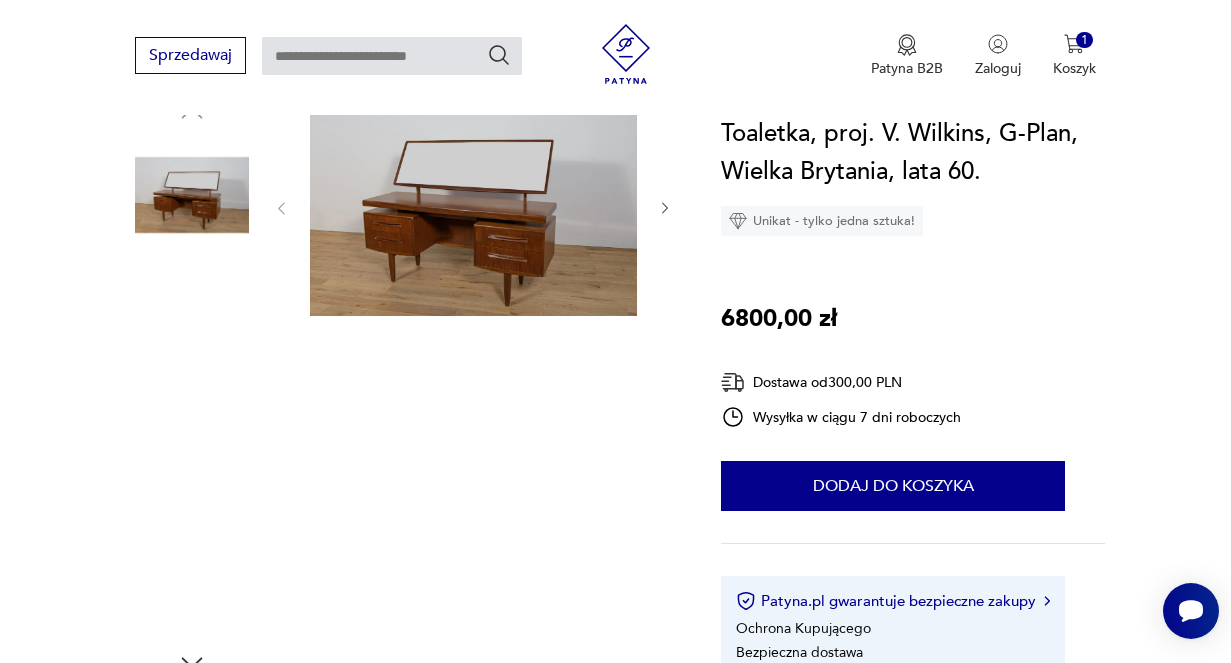scroll, scrollTop: 231, scrollLeft: 0, axis: vertical 